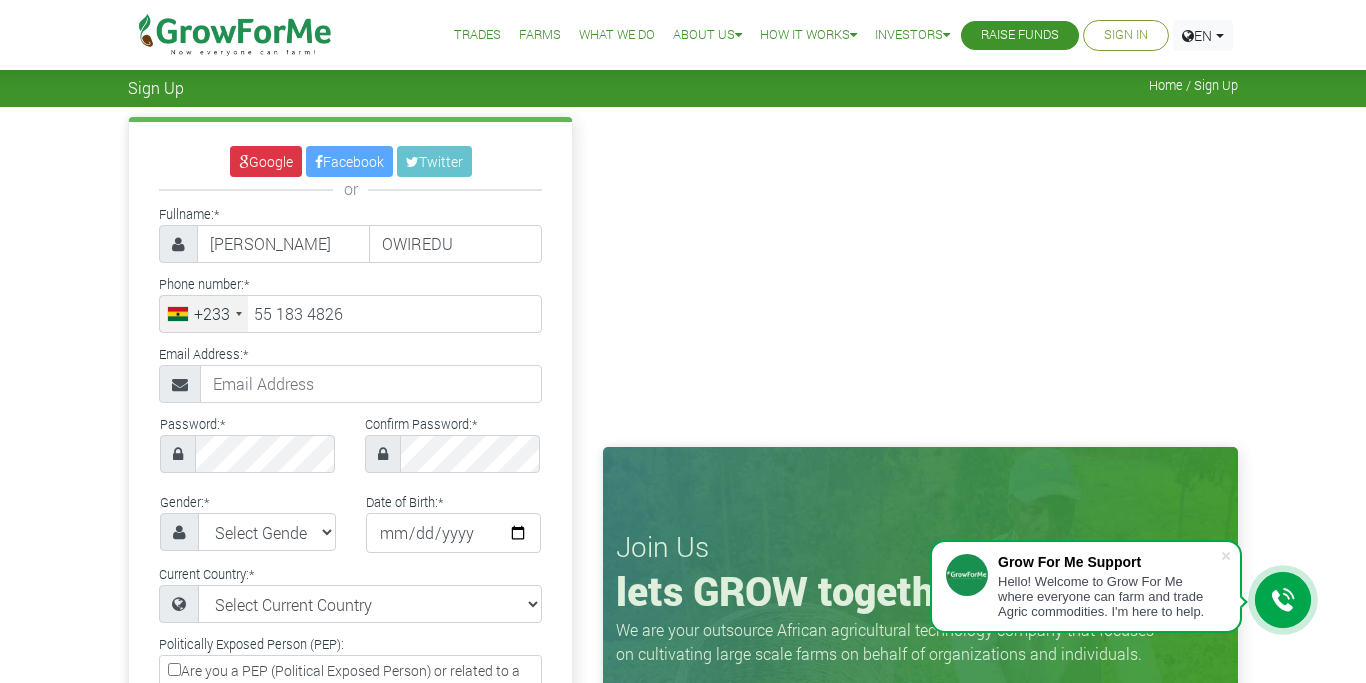 scroll, scrollTop: 0, scrollLeft: 0, axis: both 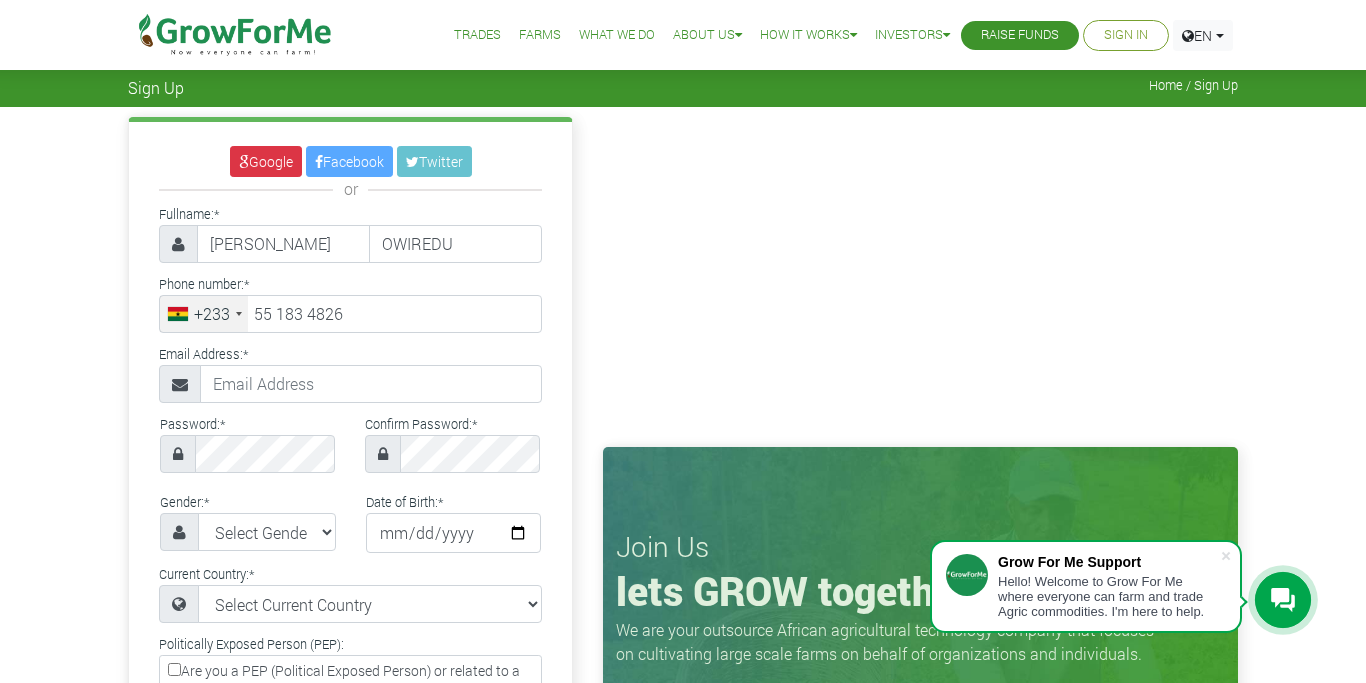 type on "55 183 4826" 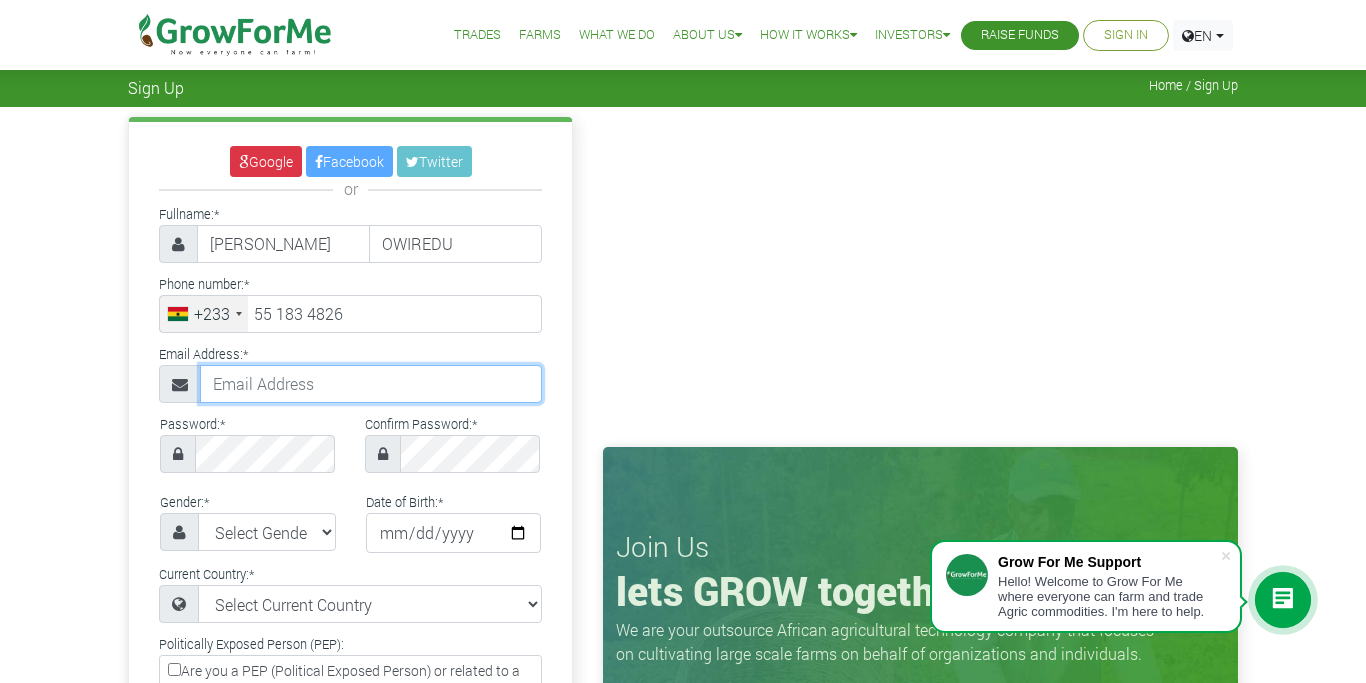 click at bounding box center [371, 384] 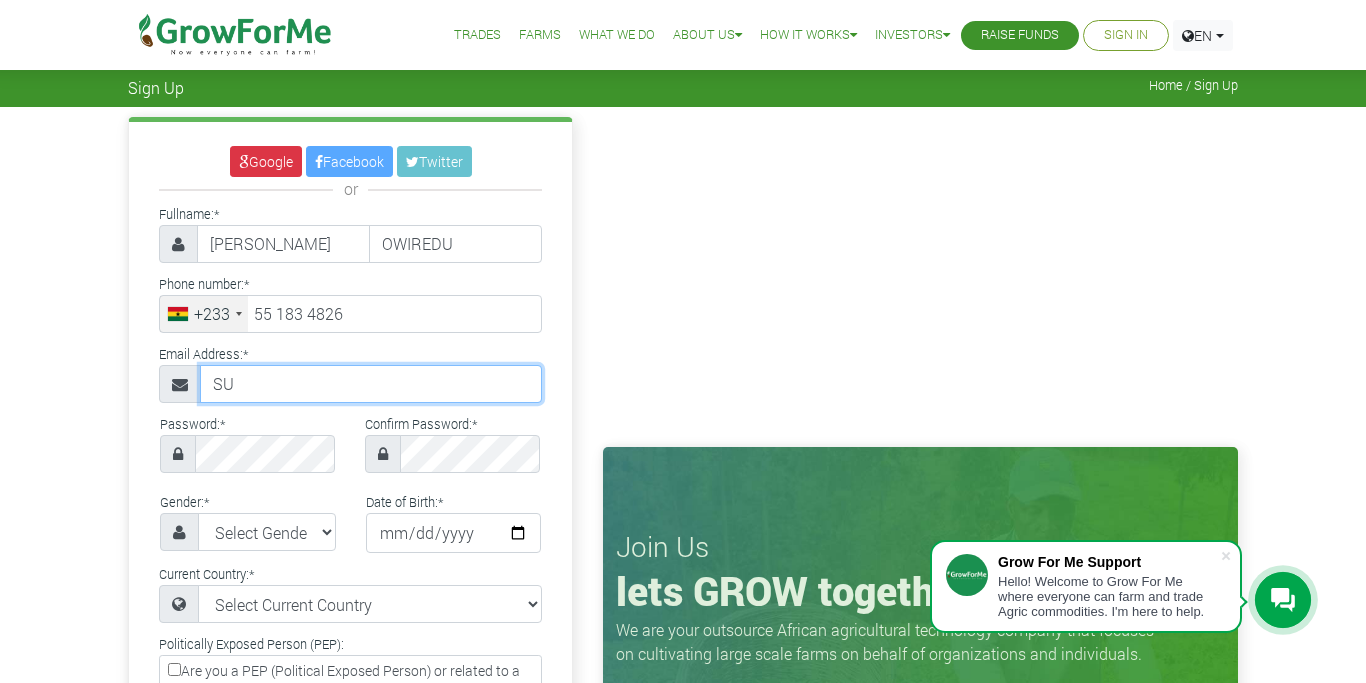 type on "S" 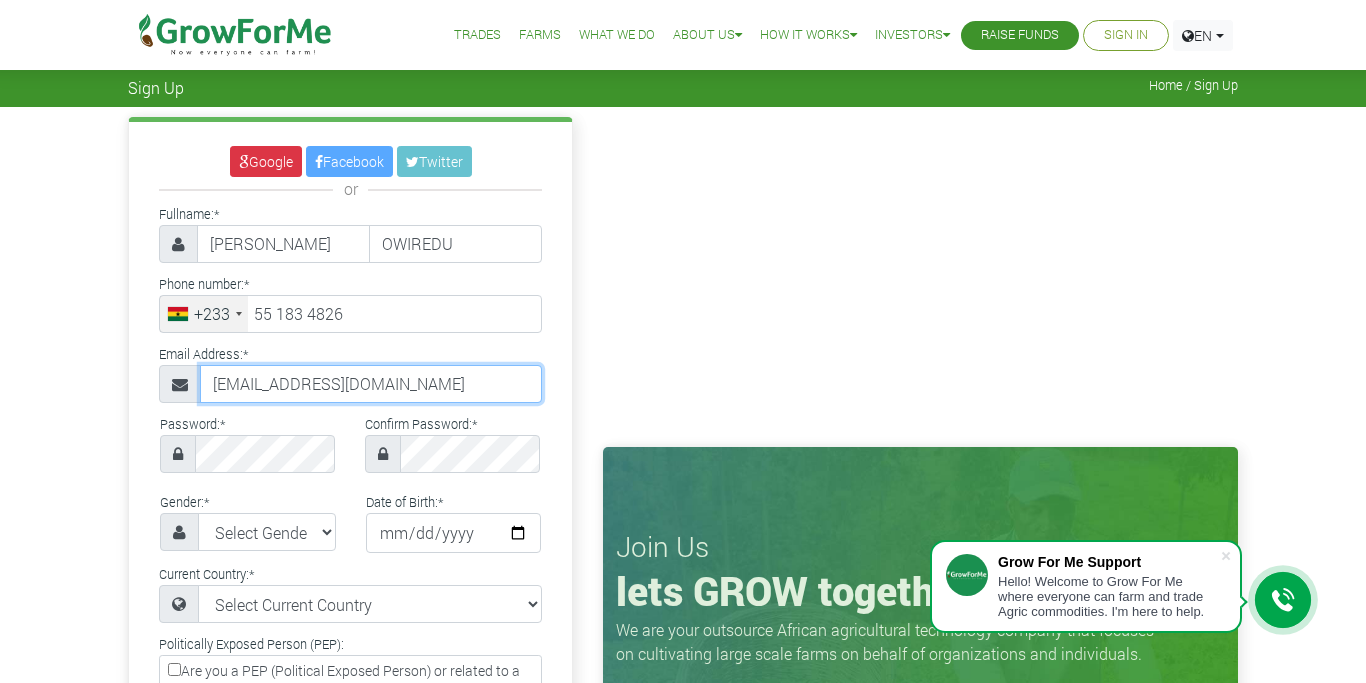 type on "successohenejunior@gmail.com" 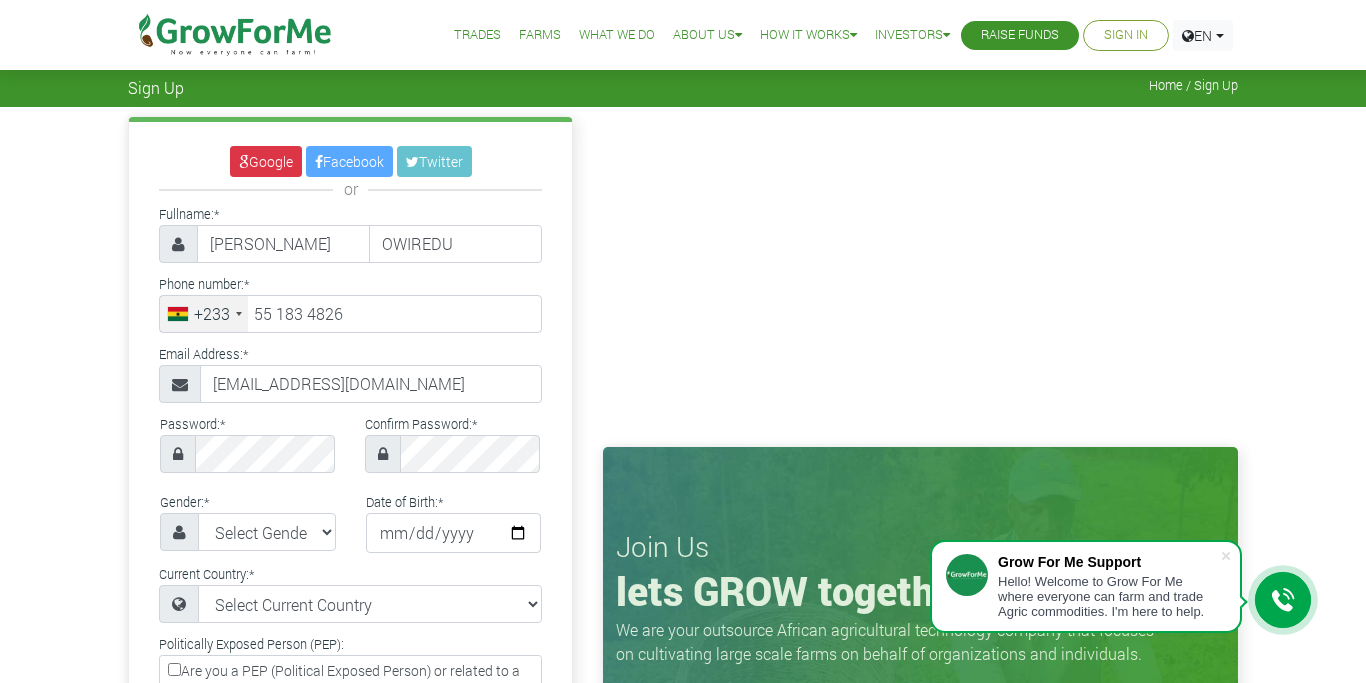 click on "Gender: *
Select Gender
Female
Male
Date of Birth: *" at bounding box center [350, 525] 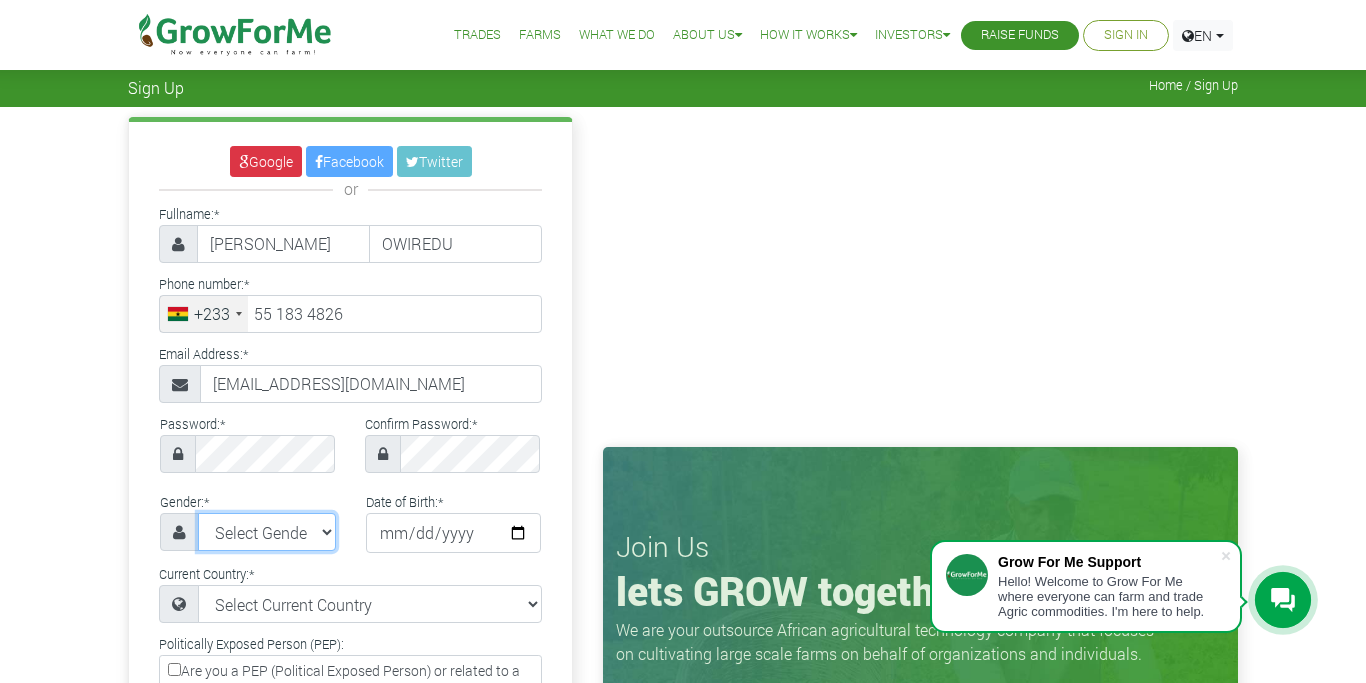 select on "Male" 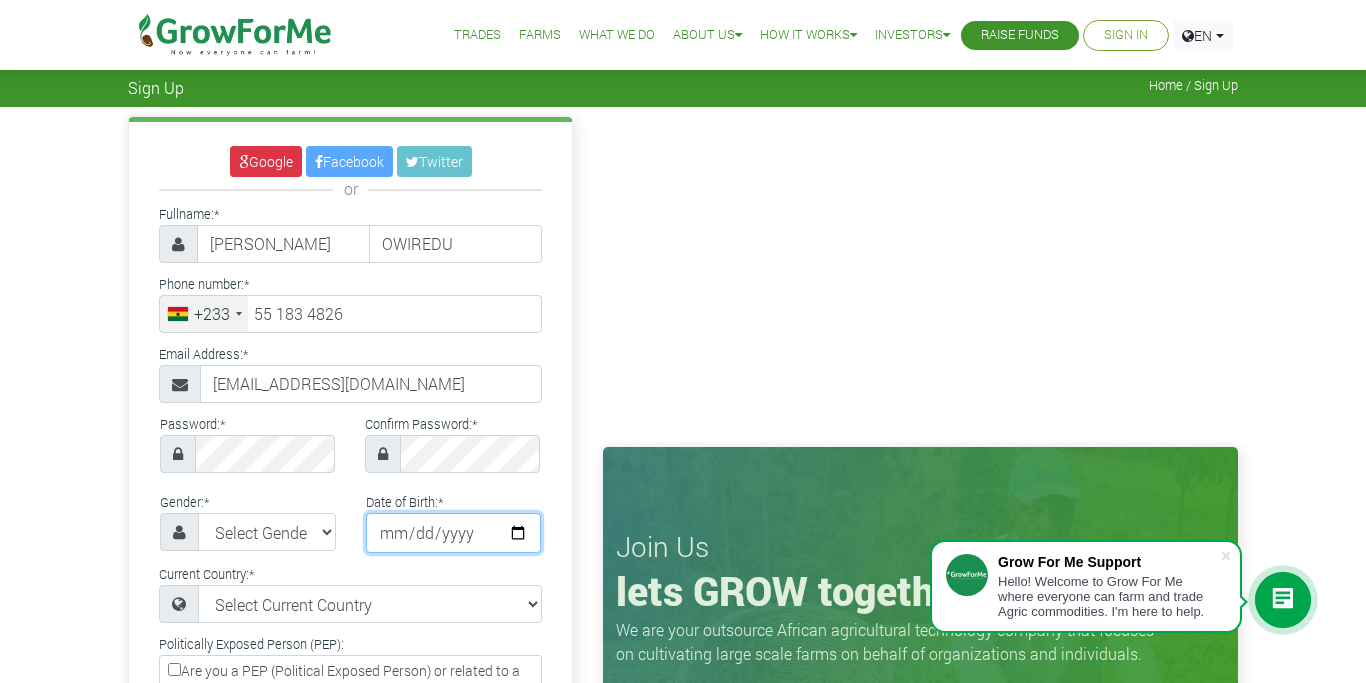 click at bounding box center [454, 533] 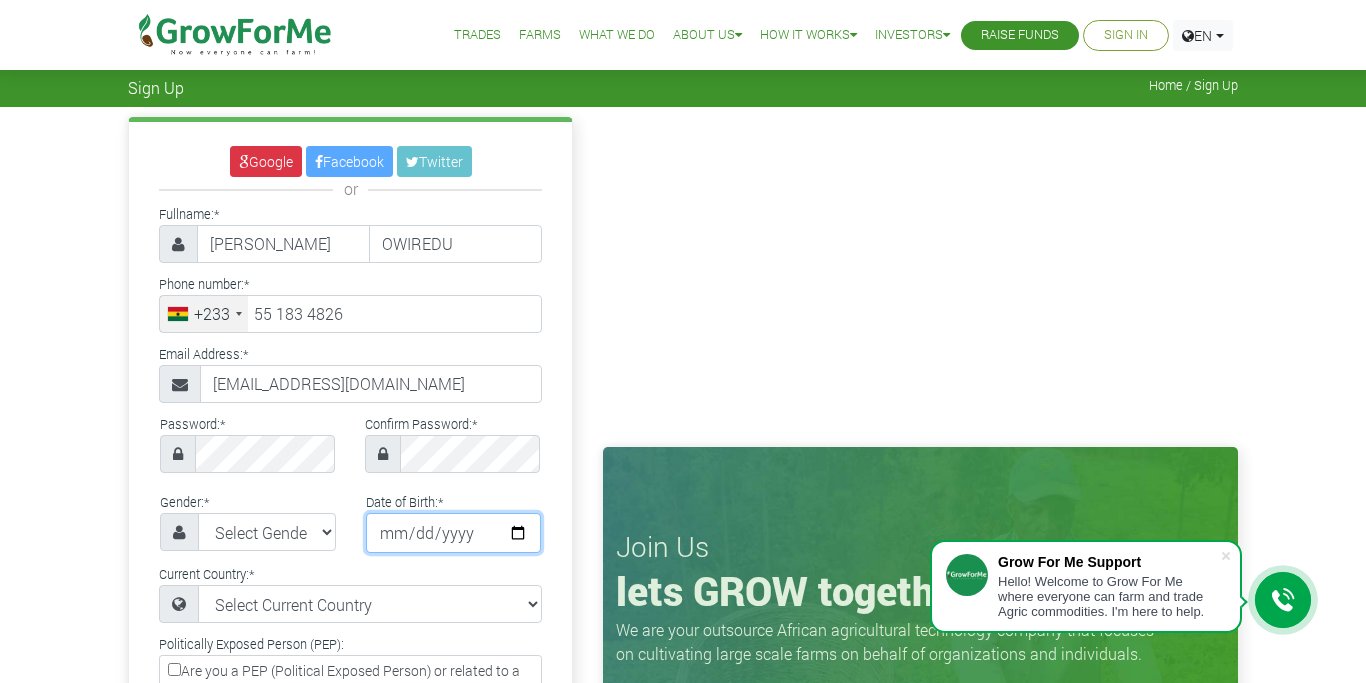 type on "1999-12-15" 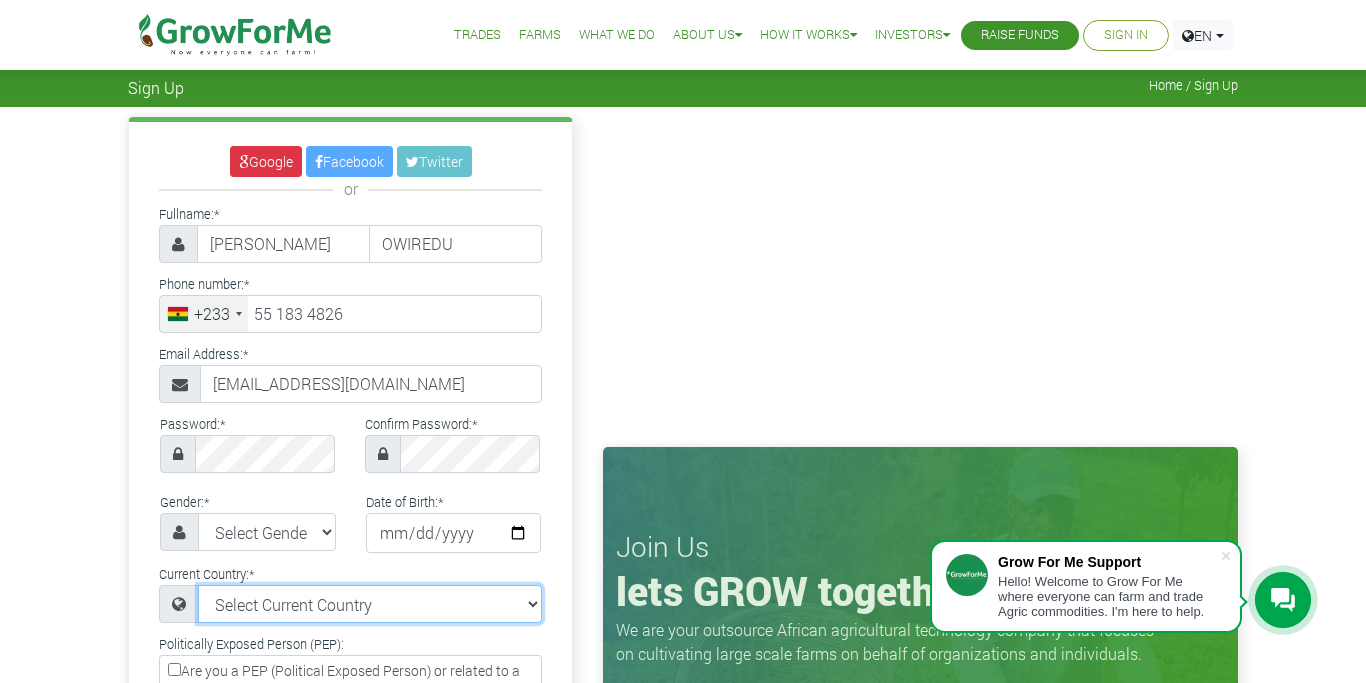 select on "Ghana" 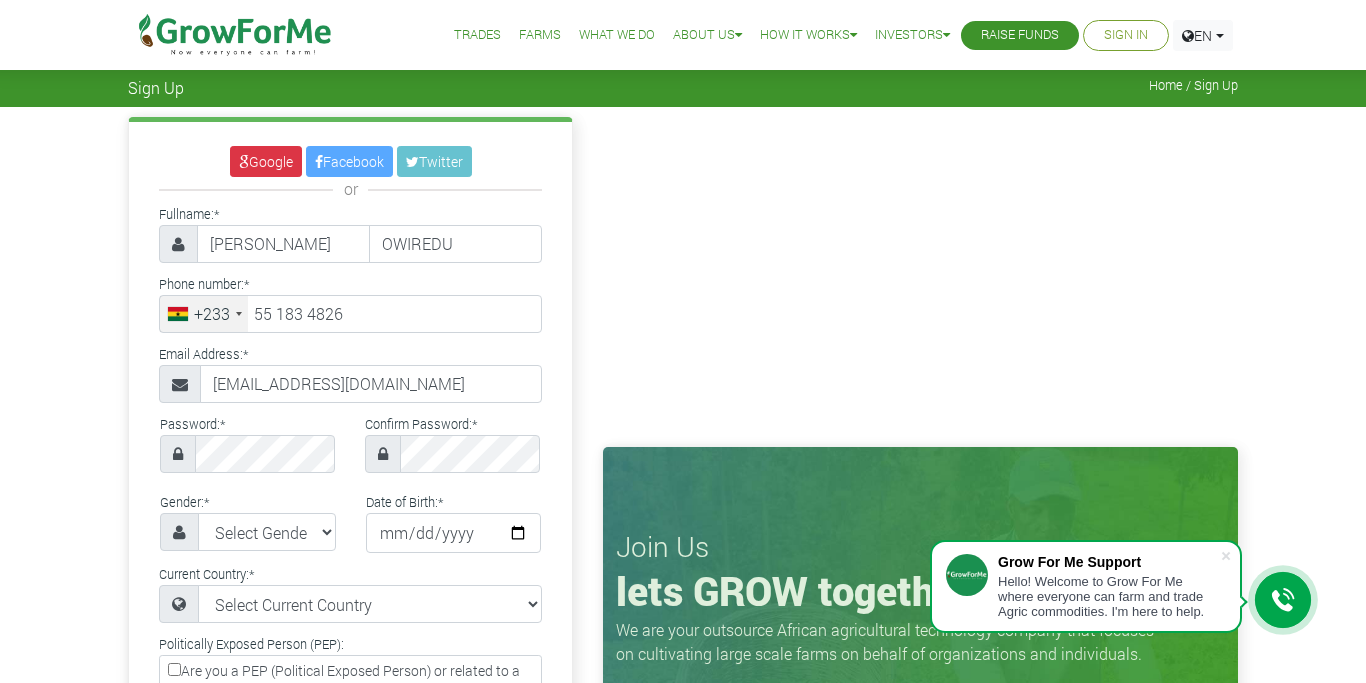 click on "Google
Facebook
Twitter
or
Fullname: *
SAMUEL OWIREDU * +233" at bounding box center (350, 591) 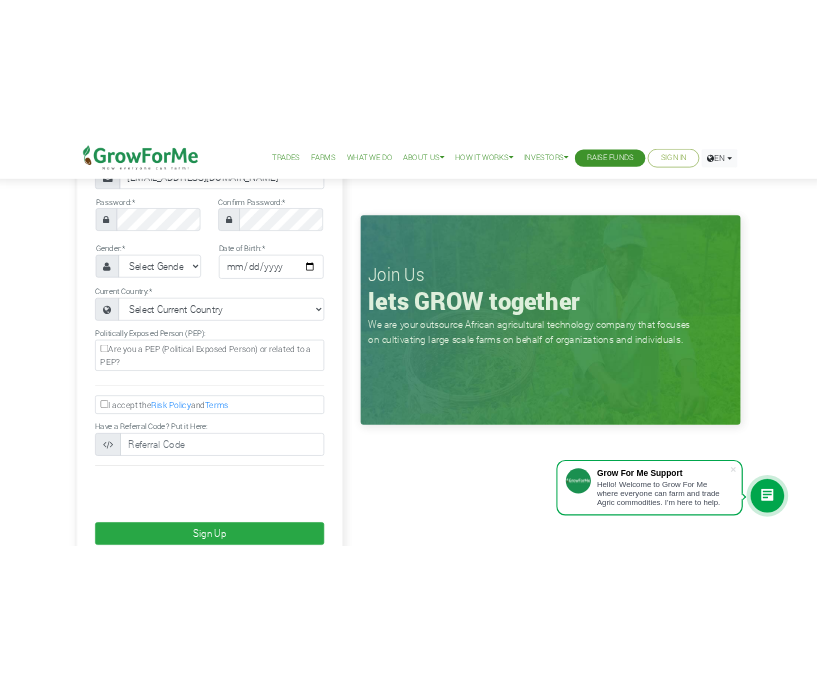 scroll, scrollTop: 357, scrollLeft: 0, axis: vertical 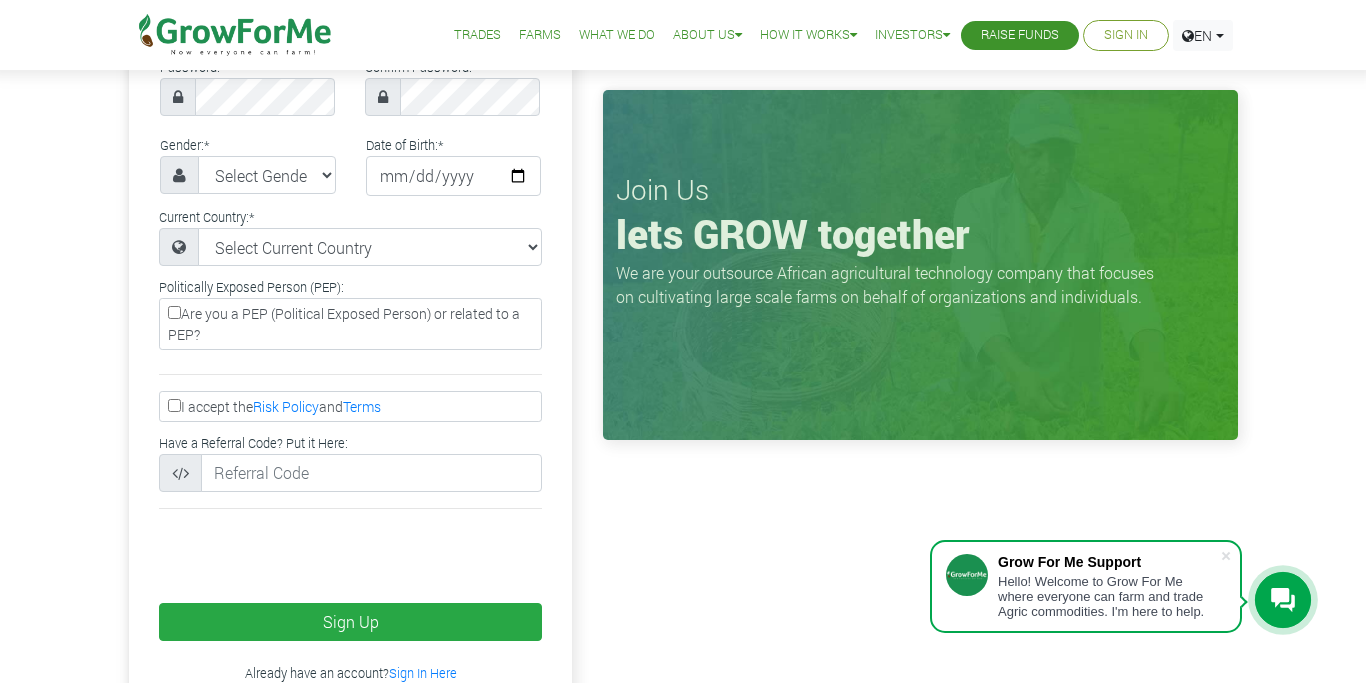 click on "I accept the   Risk Policy    and  Terms" at bounding box center [174, 405] 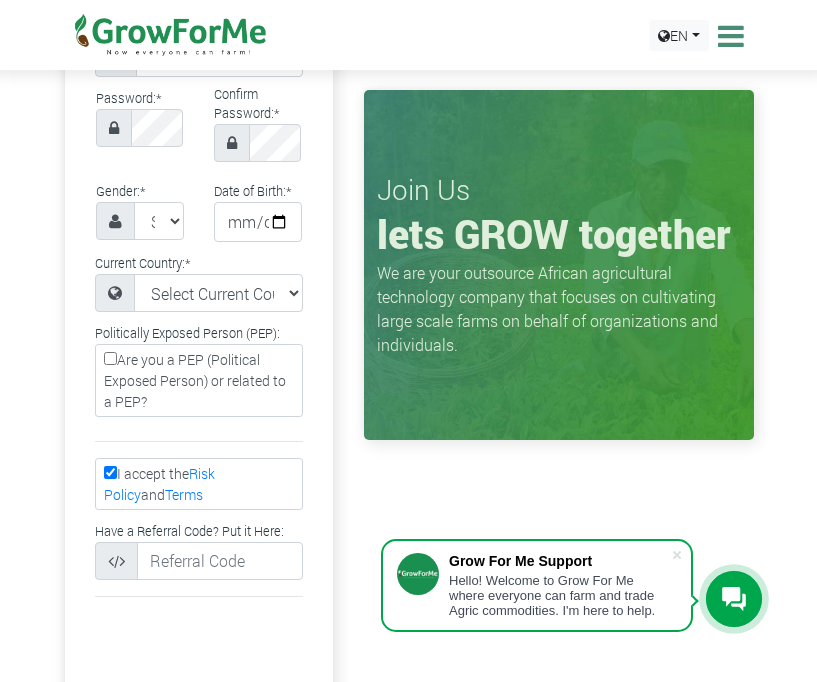 click on "Google
Facebook
Twitter
or
Fullname: *
SAMUEL OWIREDU * +233 +1" at bounding box center [408, 303] 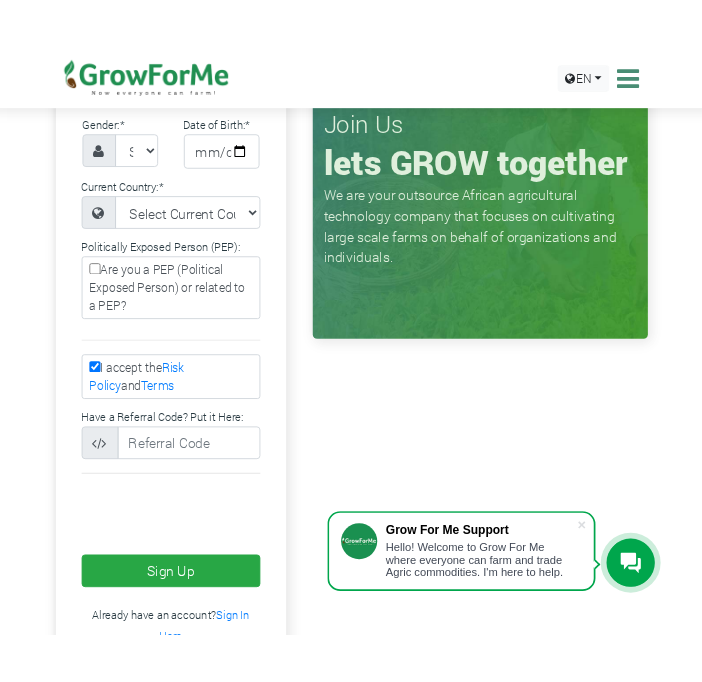 scroll, scrollTop: 663, scrollLeft: 0, axis: vertical 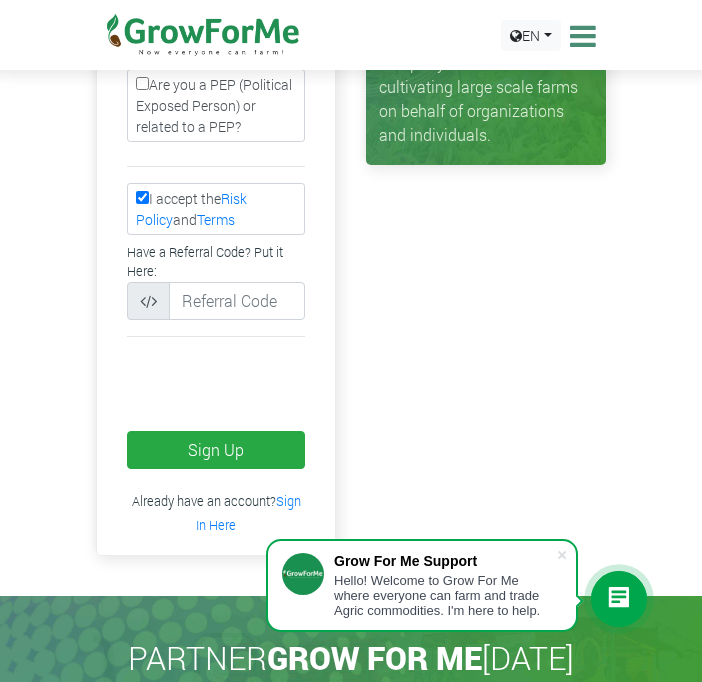 click on "Join Us
lets GROW together
We are your outsource African agricultural technology company that focuses on cultivating large scale farms on behalf of organizations and individuals." at bounding box center (486, 10) 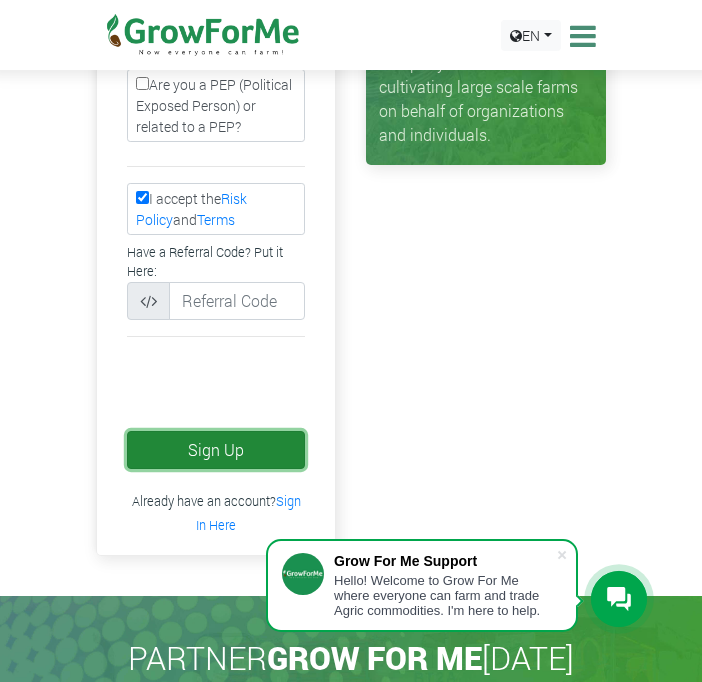 click on "Sign Up" at bounding box center (216, 450) 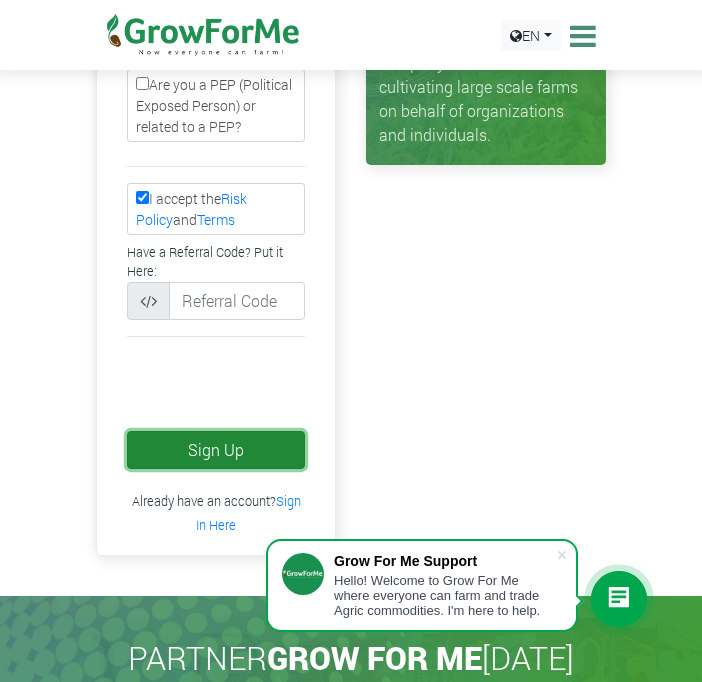 click on "Sign Up" at bounding box center [216, 450] 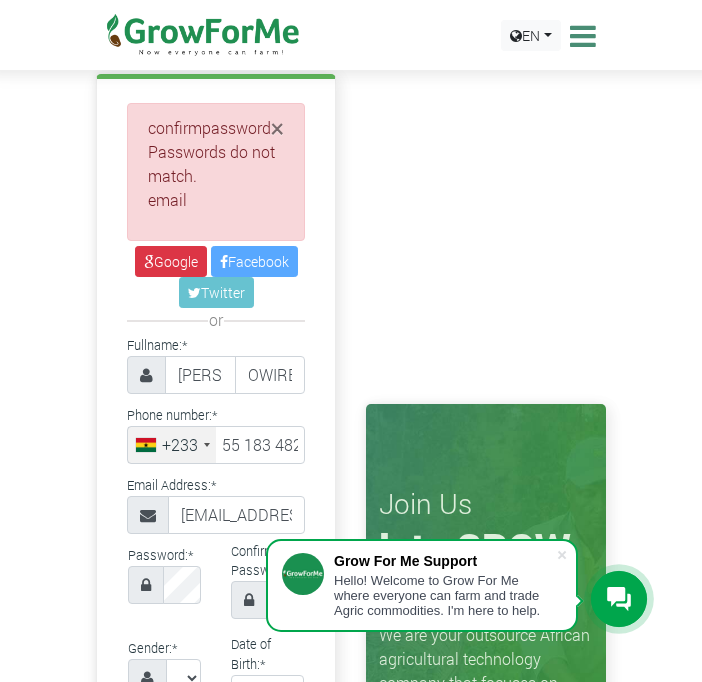 scroll, scrollTop: 43, scrollLeft: 0, axis: vertical 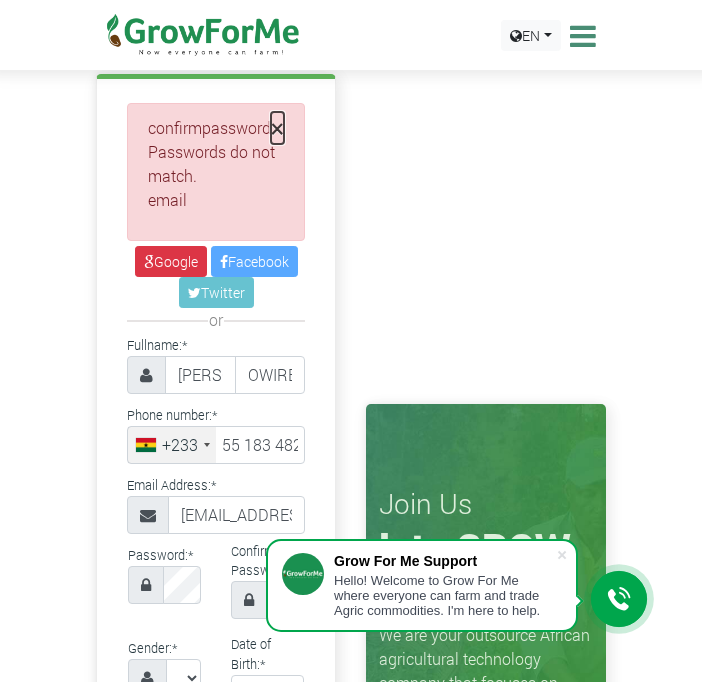 click on "×" at bounding box center (277, 128) 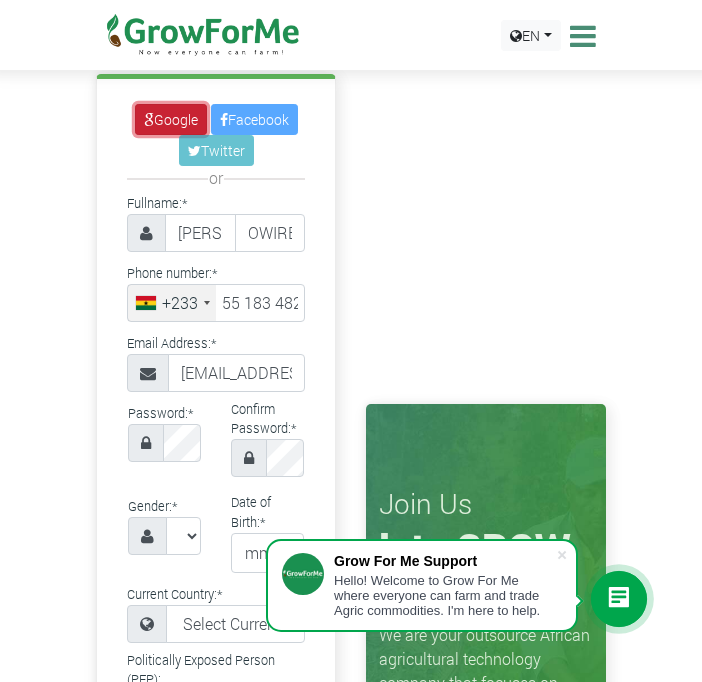 click on "Google" at bounding box center (171, 119) 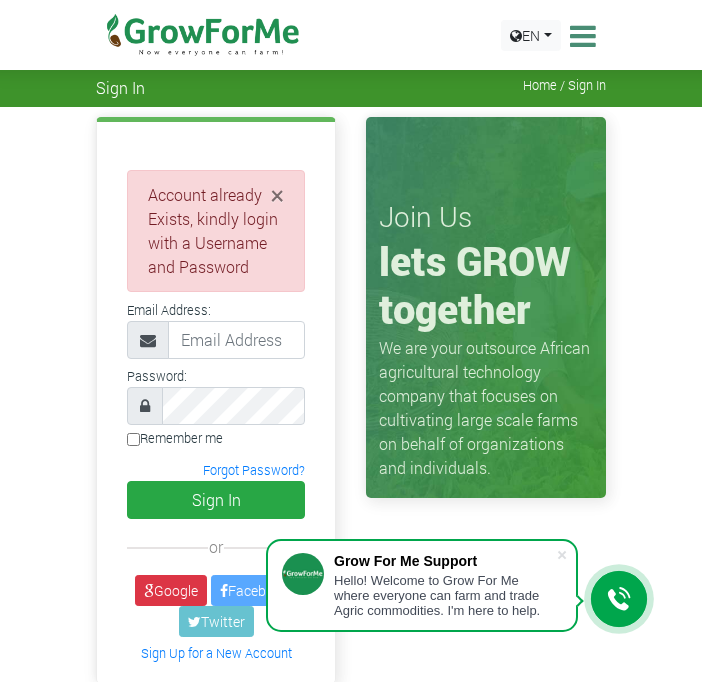 scroll, scrollTop: 0, scrollLeft: 0, axis: both 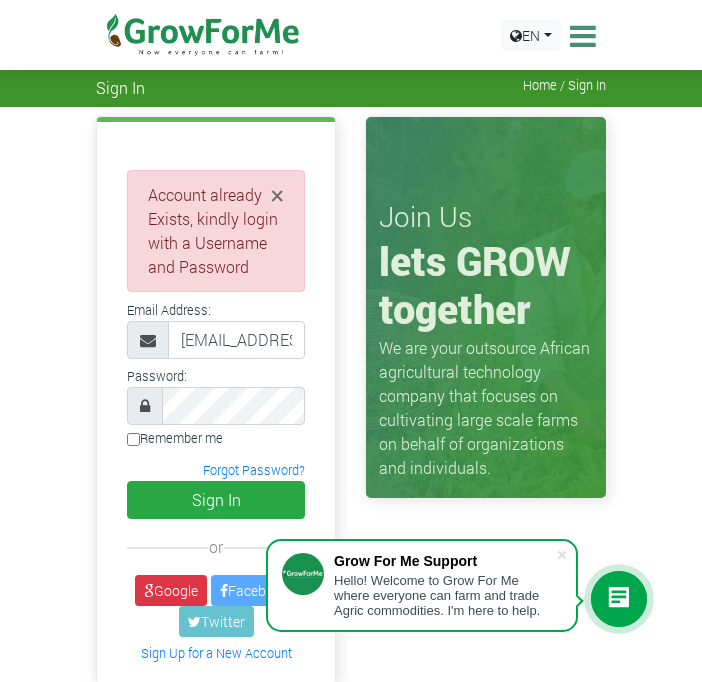type on "[EMAIL_ADDRESS][DOMAIN_NAME]" 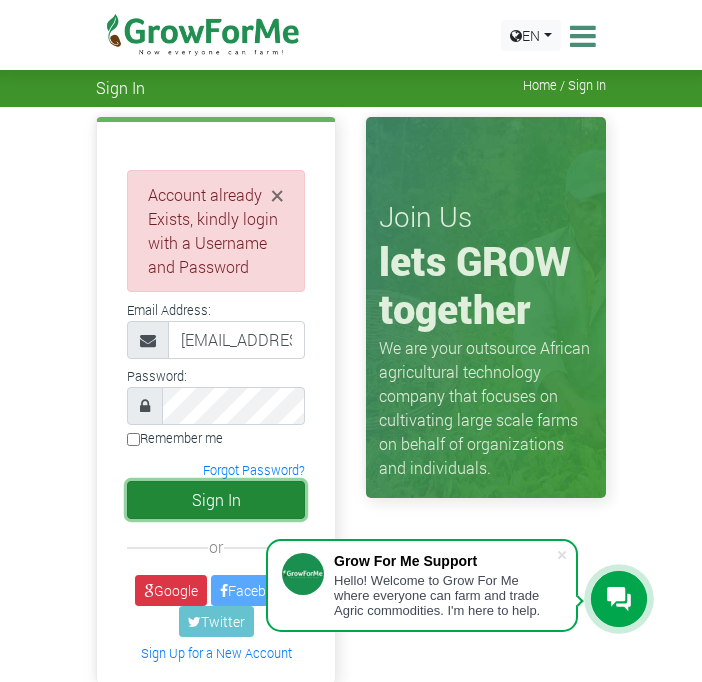 click on "Sign In" at bounding box center (216, 500) 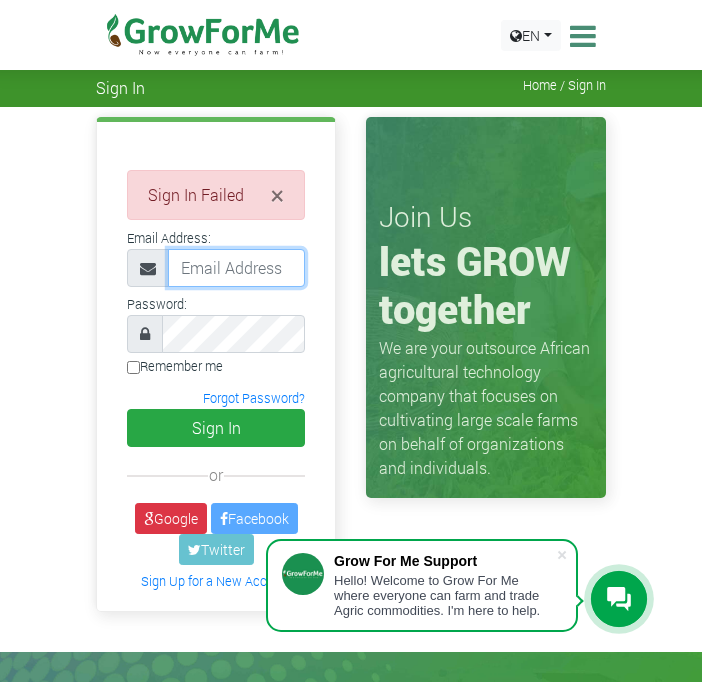 click at bounding box center [236, 268] 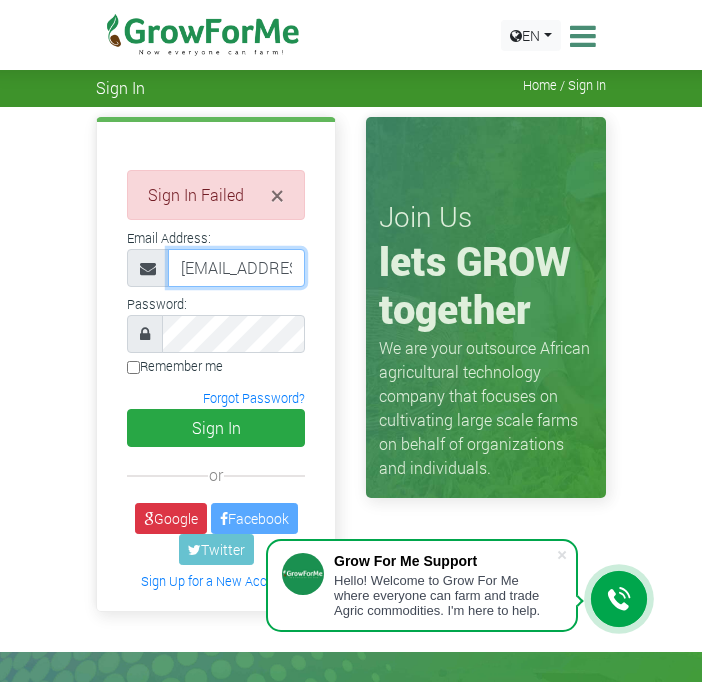 type on "[EMAIL_ADDRESS][DOMAIN_NAME]" 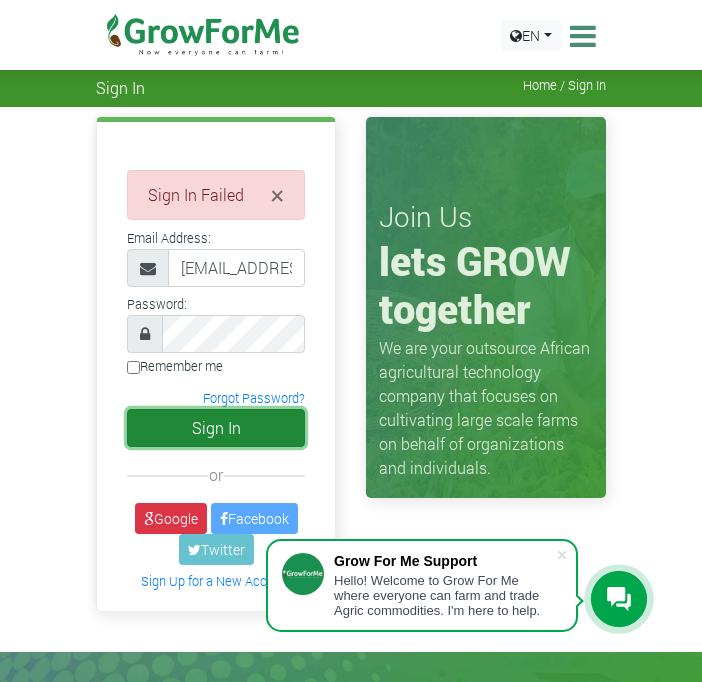 click on "Sign In" at bounding box center [216, 428] 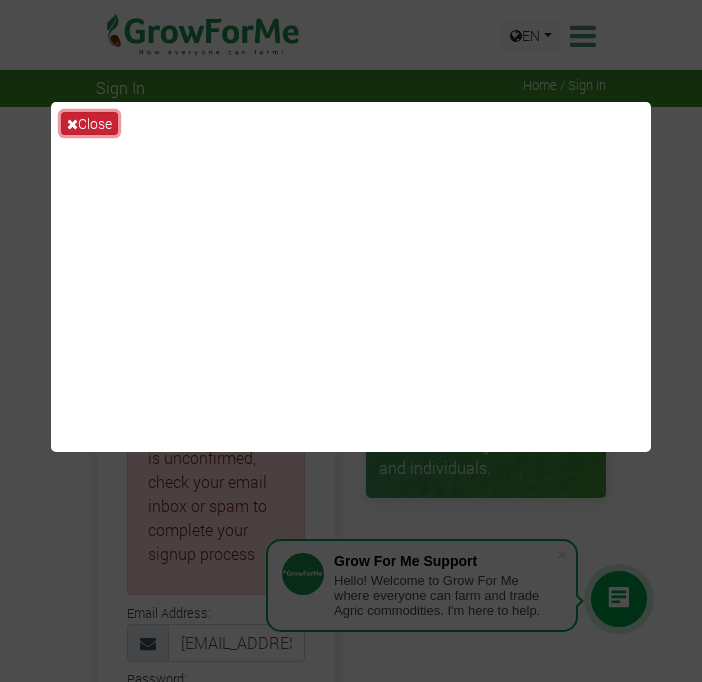 click on "Close" at bounding box center [89, 123] 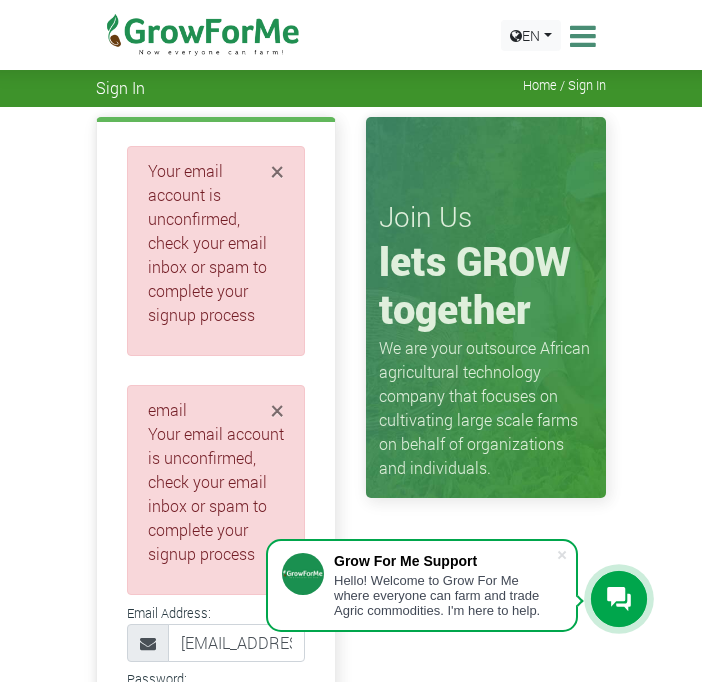 click 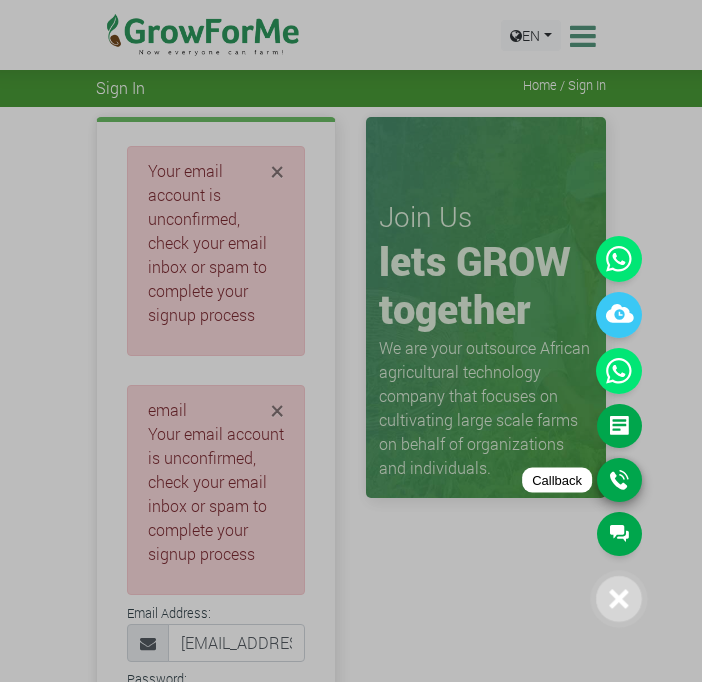 click on "Callback" at bounding box center (619, 480) 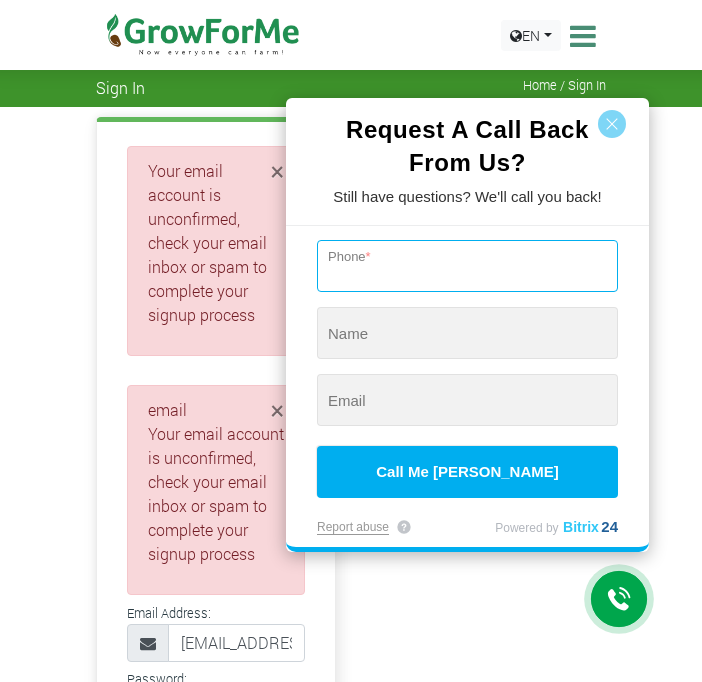 click at bounding box center (467, 266) 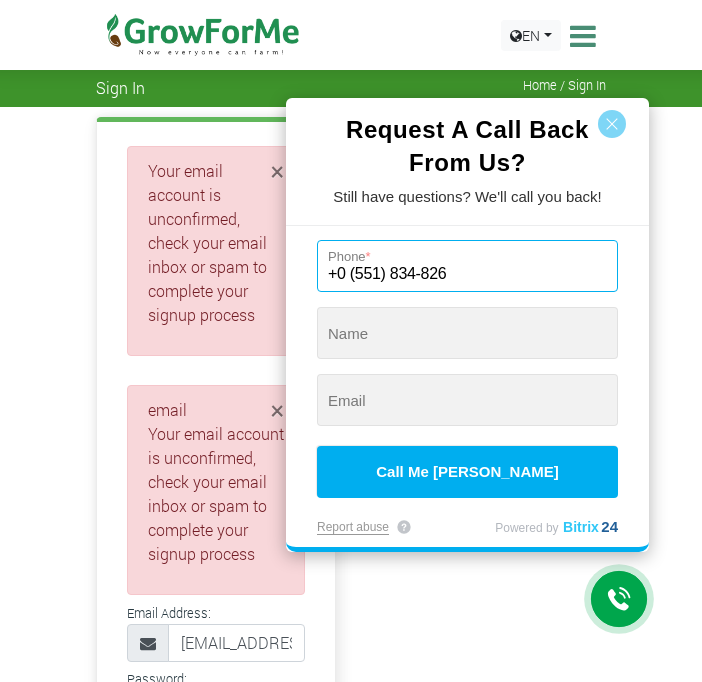 type on "+0 (551) 834-826" 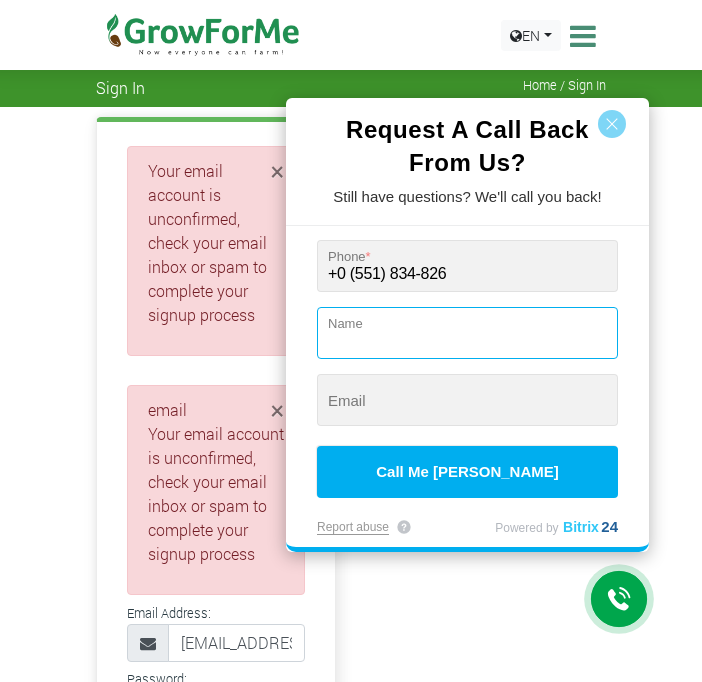 click at bounding box center (467, 333) 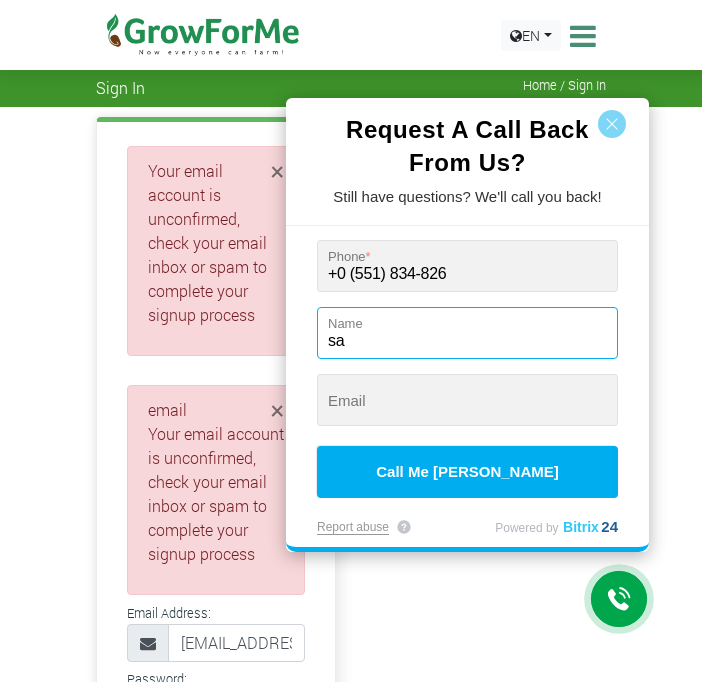 type on "s" 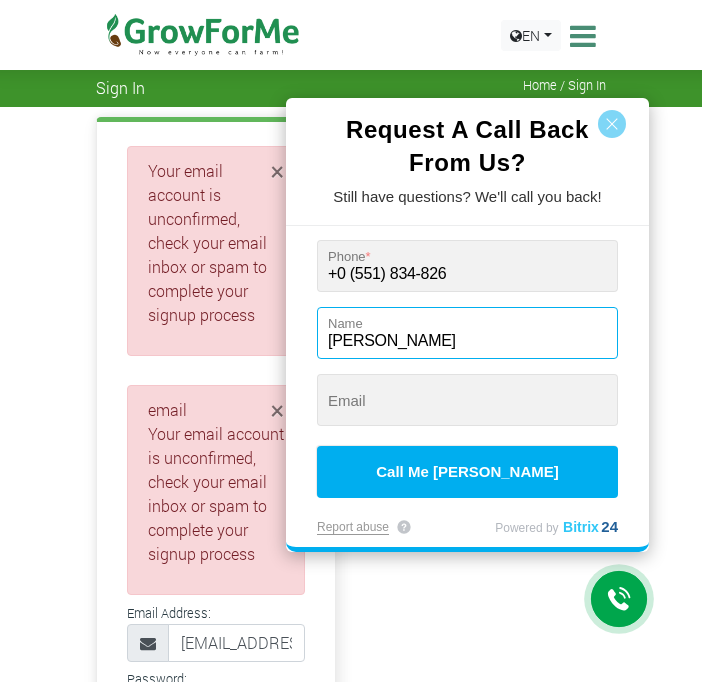 type on "[PERSON_NAME]" 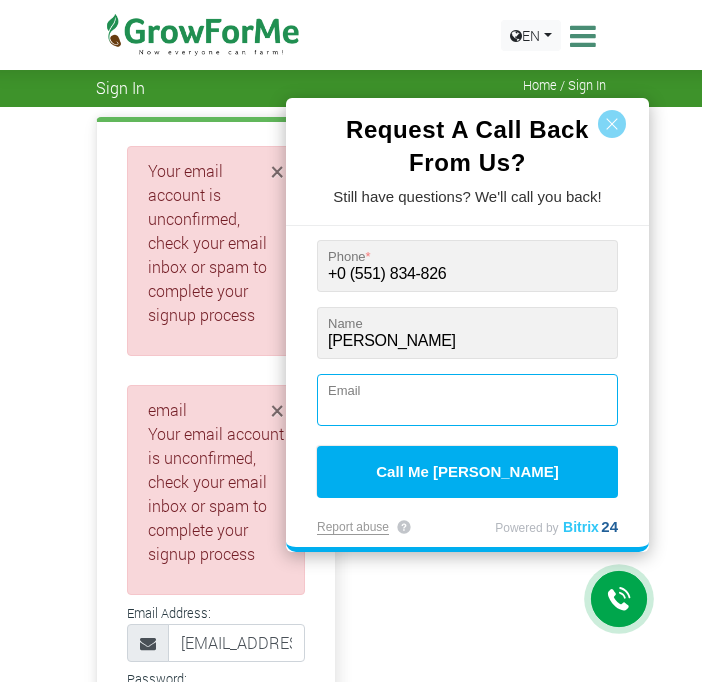 click at bounding box center [467, 400] 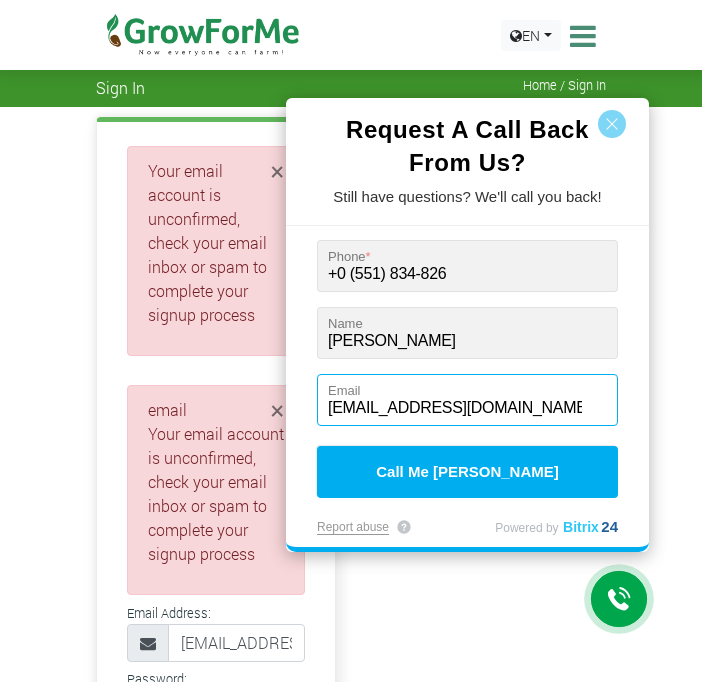 scroll, scrollTop: 0, scrollLeft: 1, axis: horizontal 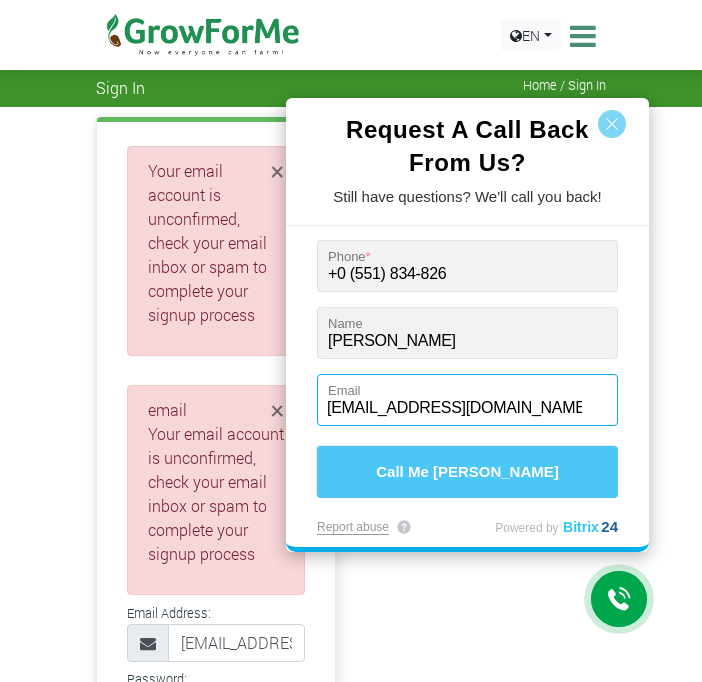 type on "[EMAIL_ADDRESS][DOMAIN_NAME]" 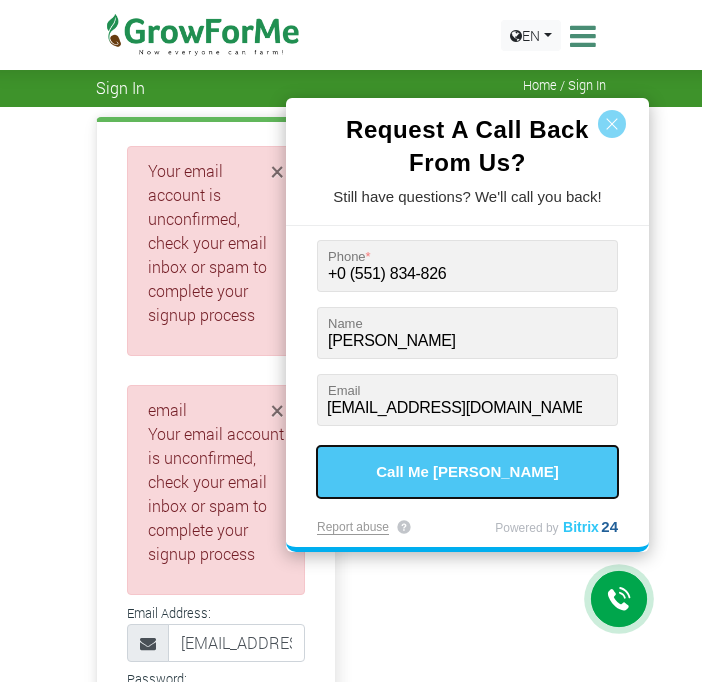 click on "Call Me [PERSON_NAME]" at bounding box center (467, 472) 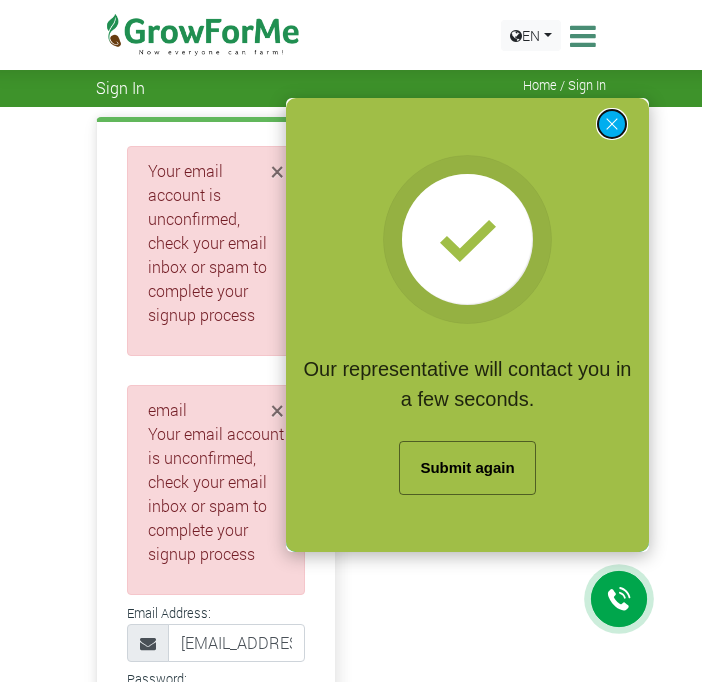 click at bounding box center (612, 124) 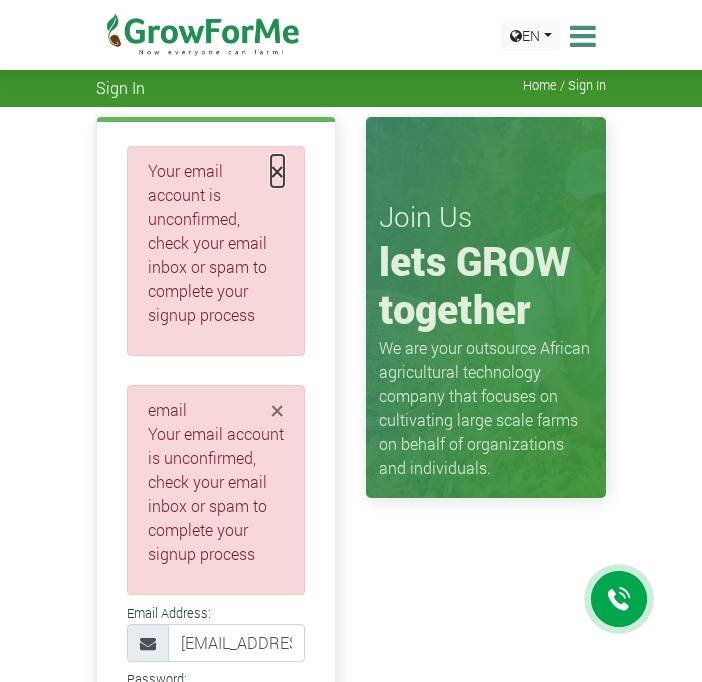 click on "×" at bounding box center (277, 171) 